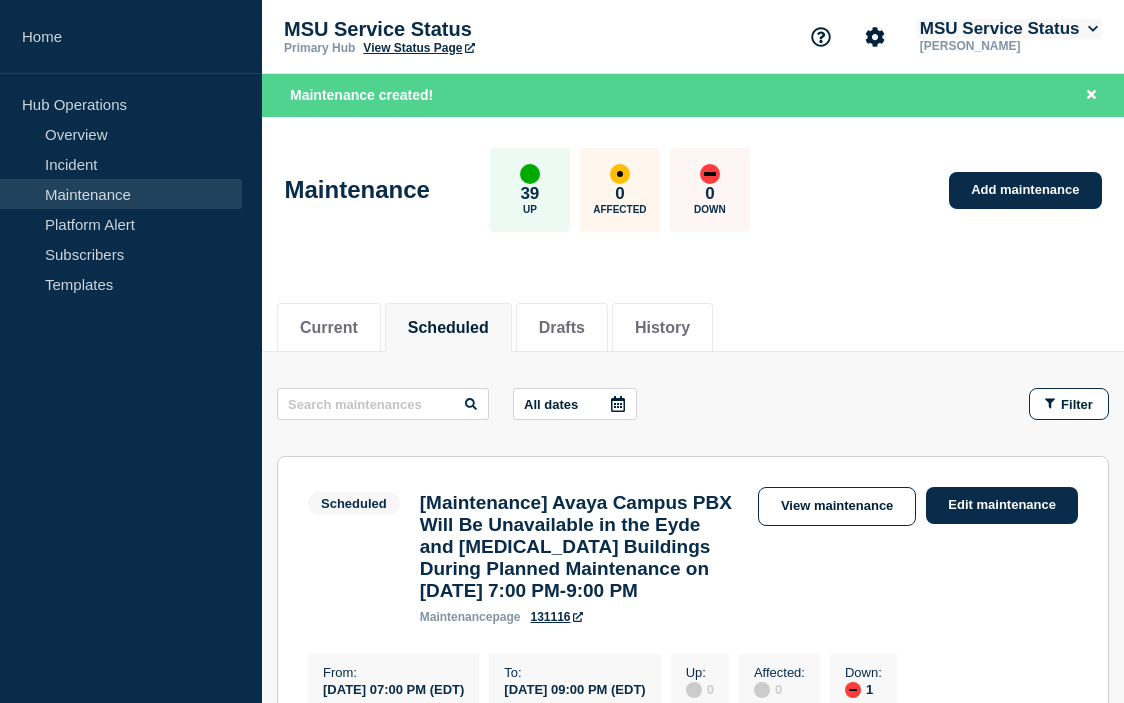 scroll, scrollTop: 0, scrollLeft: 0, axis: both 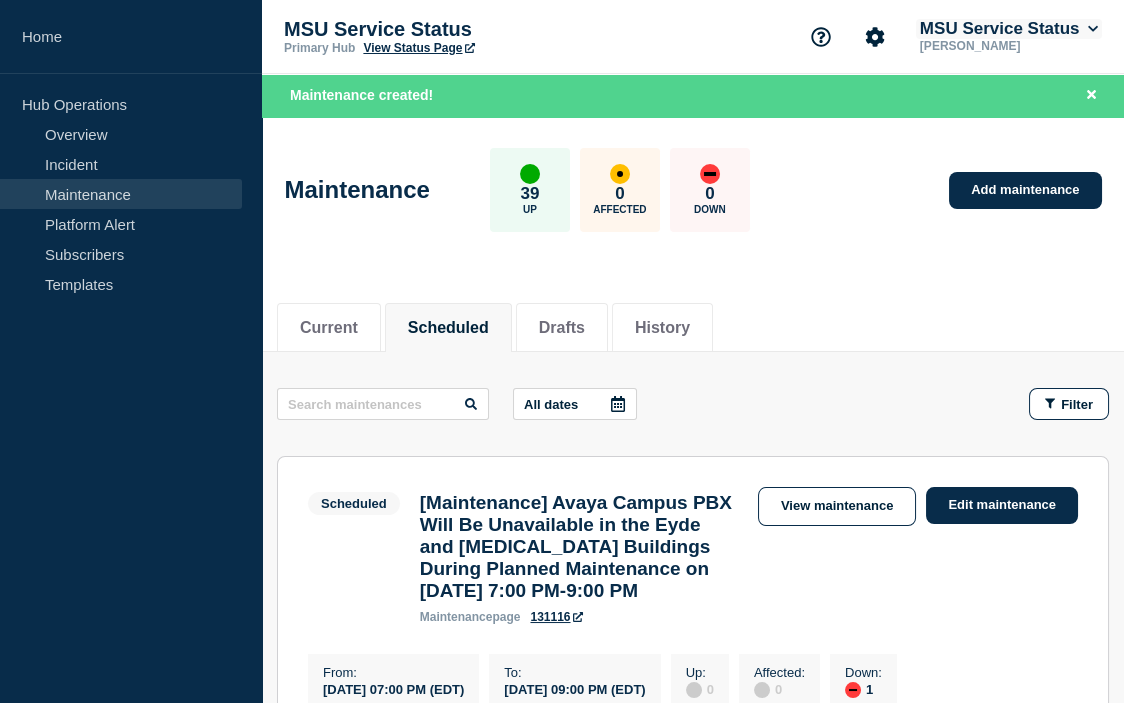 click 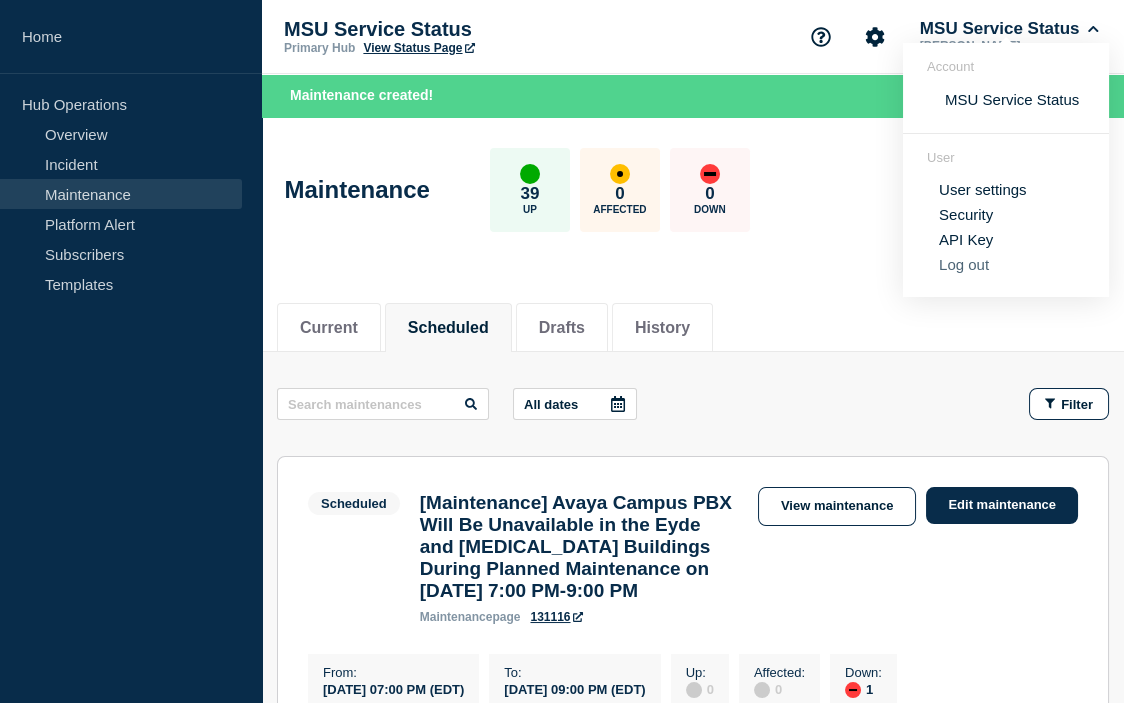 click on "Log out" at bounding box center [964, 264] 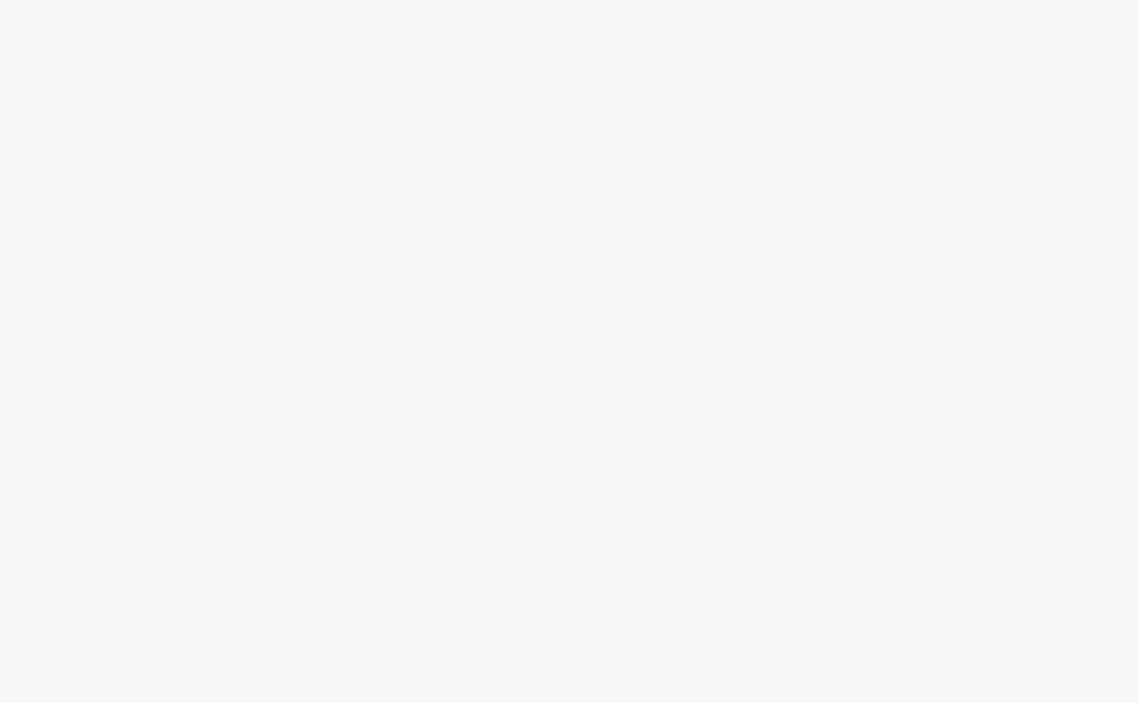 scroll, scrollTop: 0, scrollLeft: 0, axis: both 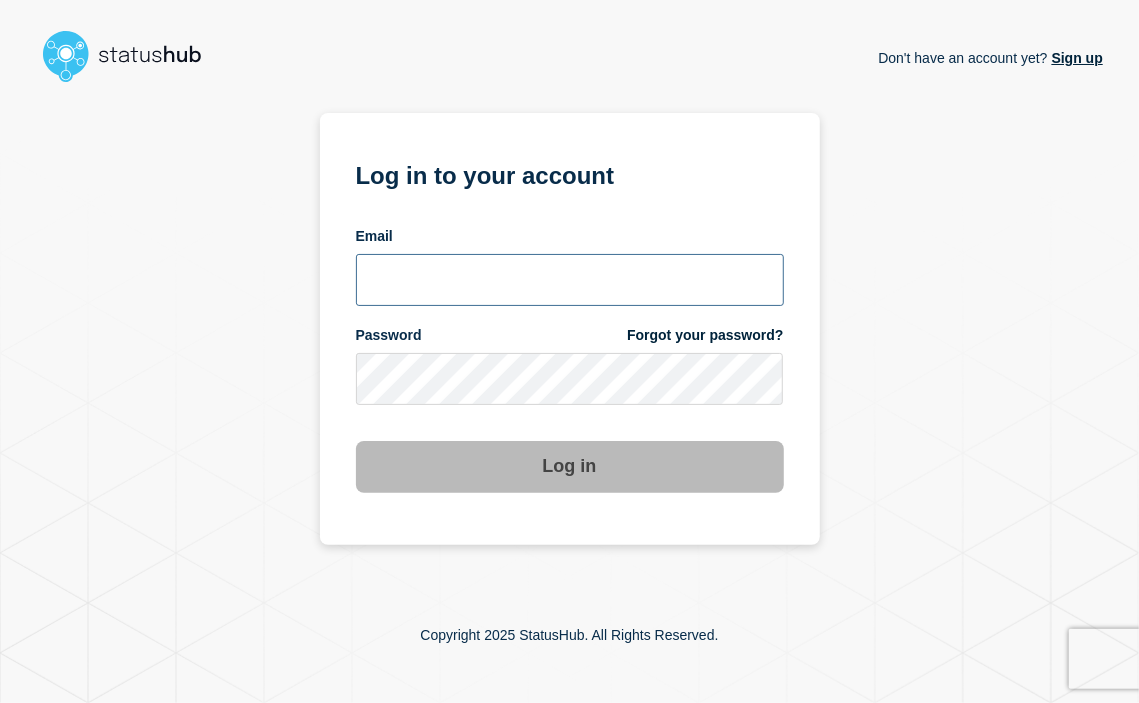 type on "carlja@msu.edu" 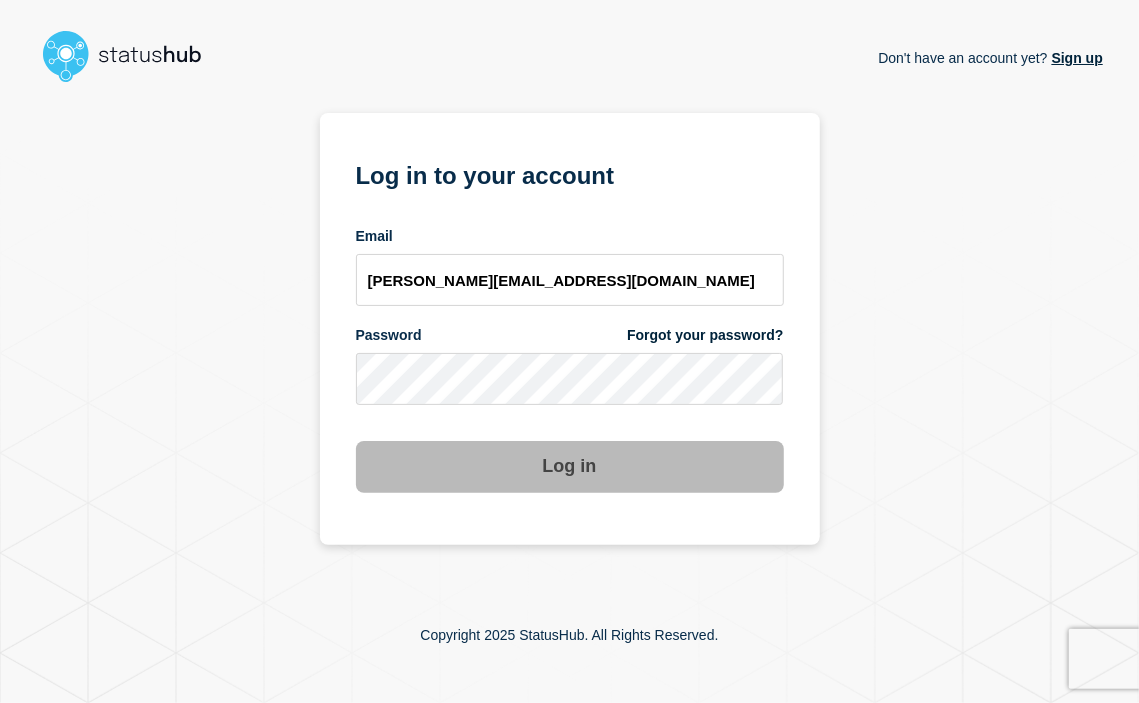 click on "Log in" at bounding box center [570, 467] 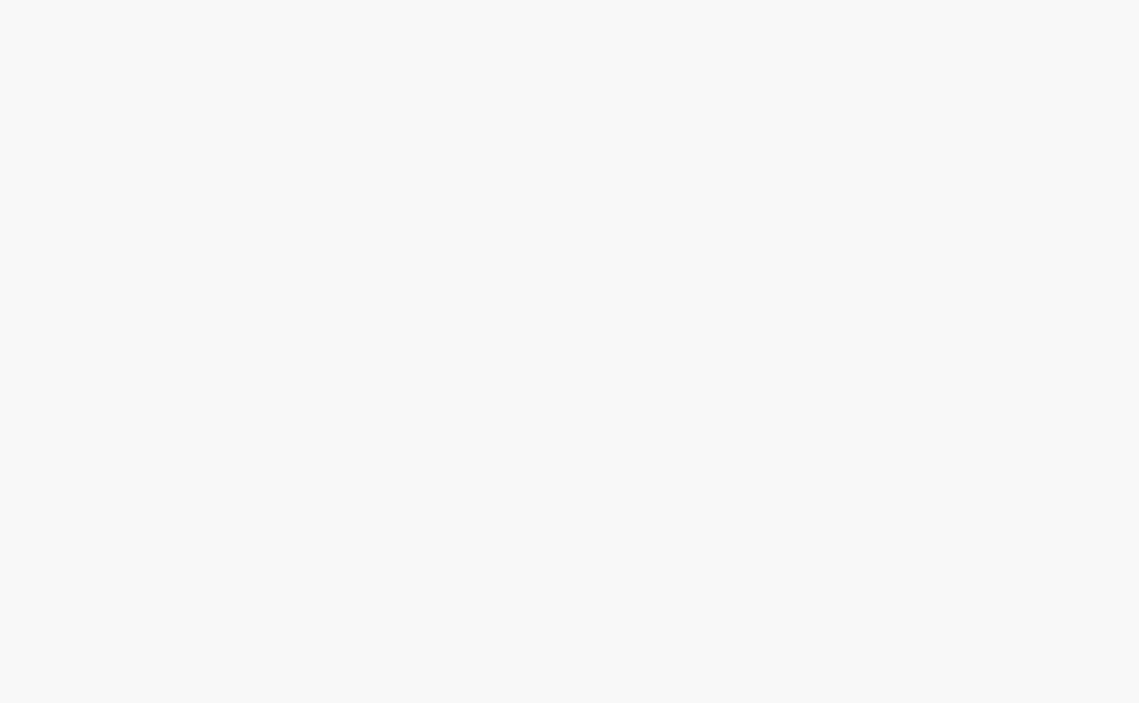 scroll, scrollTop: 0, scrollLeft: 0, axis: both 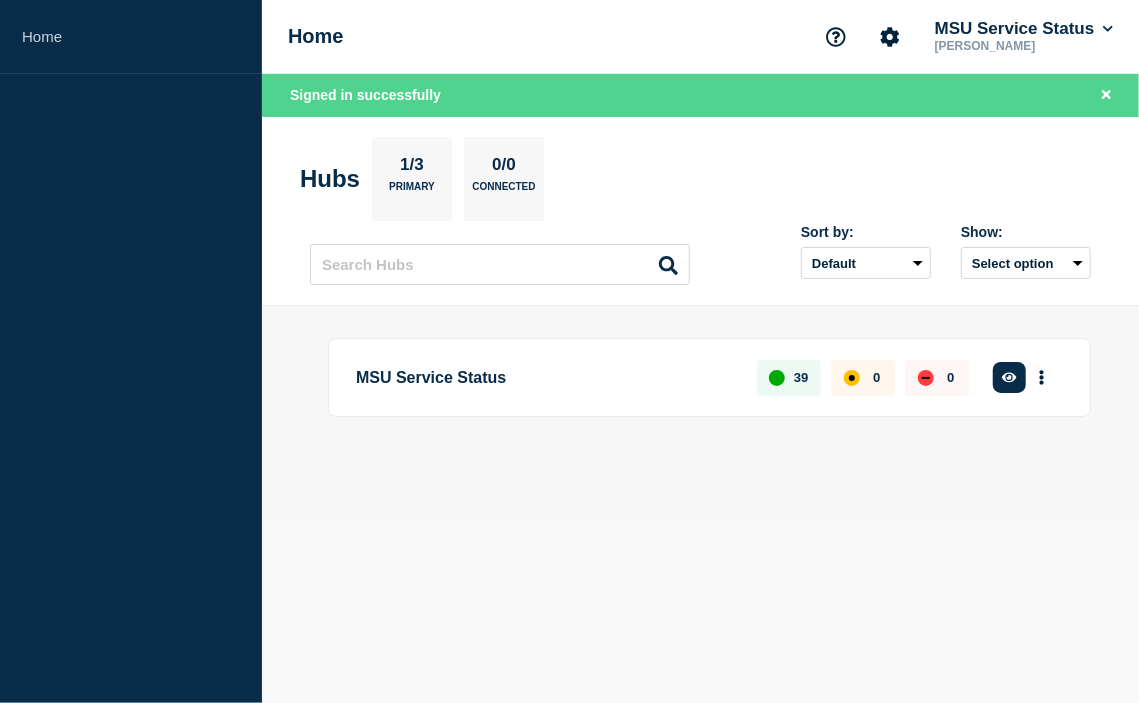drag, startPoint x: 581, startPoint y: 34, endPoint x: 556, endPoint y: 27, distance: 25.96151 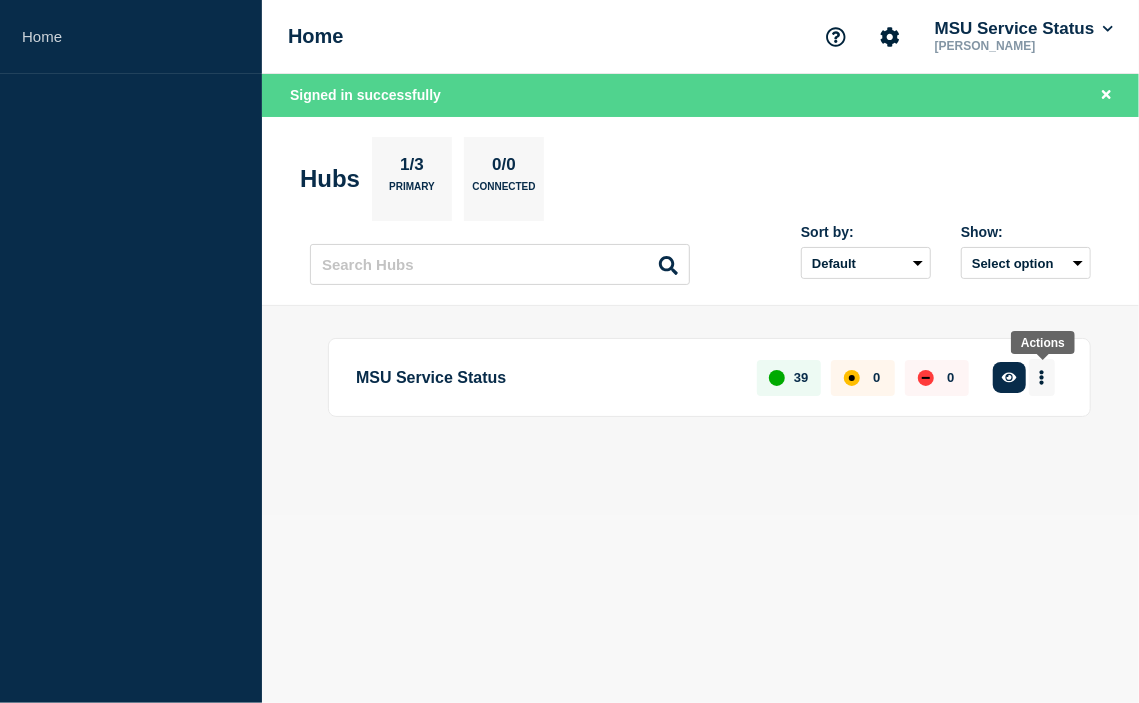 click 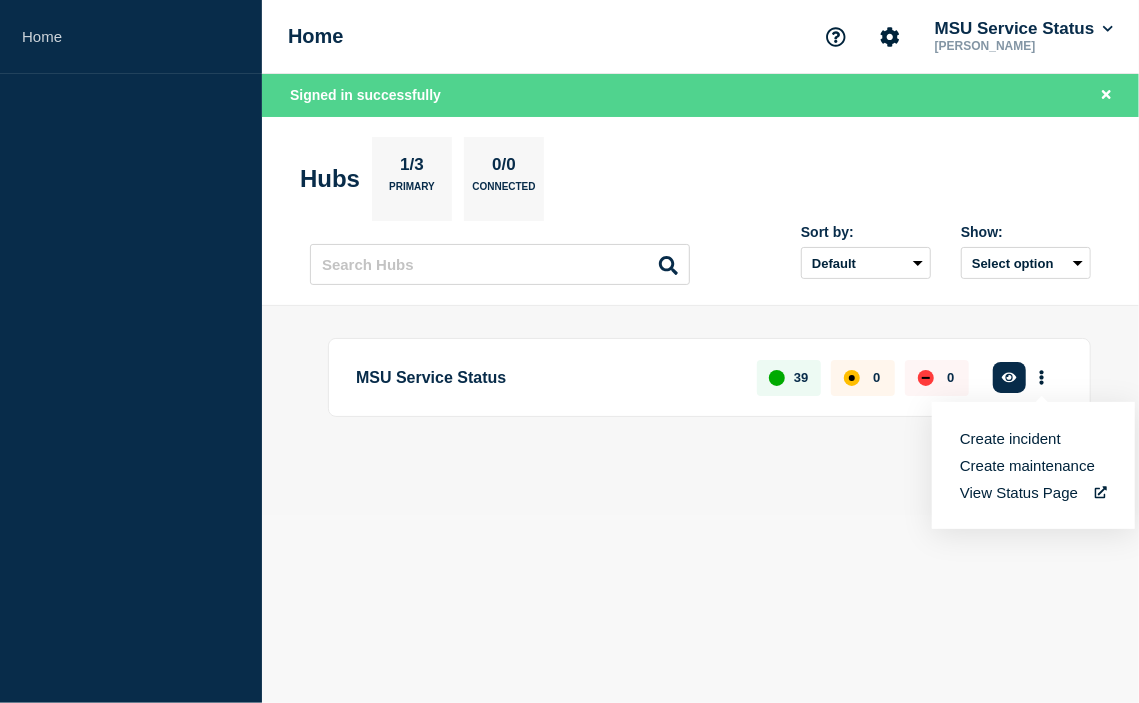 click on "Create incident Create maintenance View Status Page" at bounding box center (1033, 465) 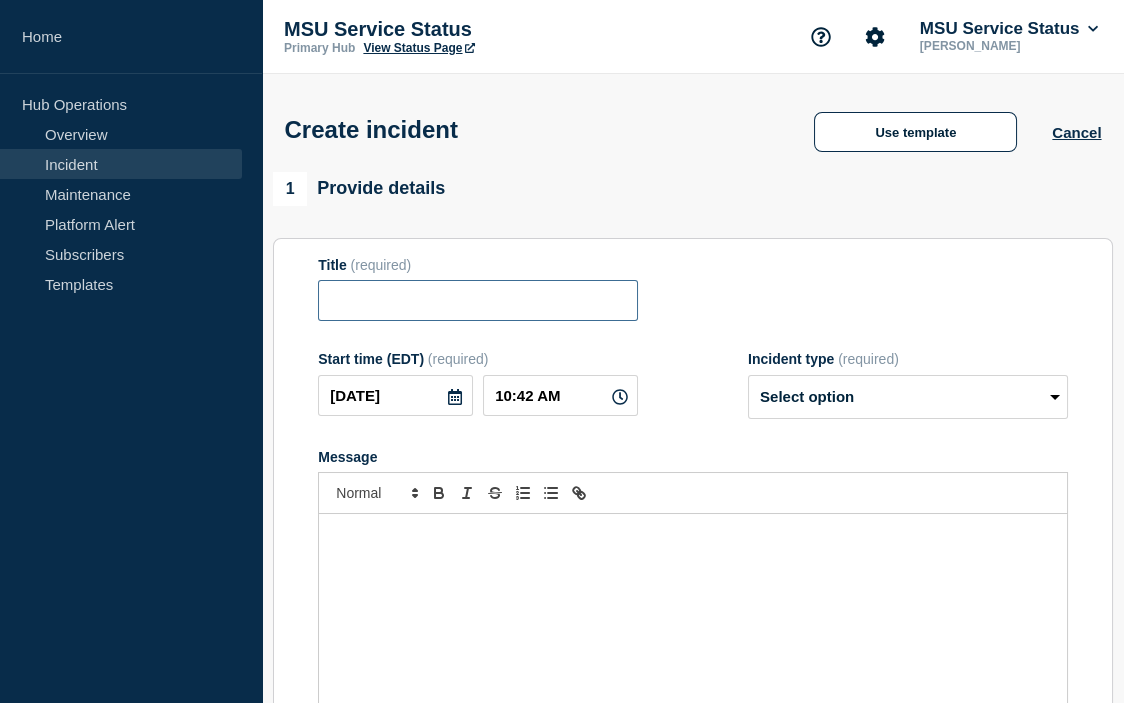 click at bounding box center (478, 300) 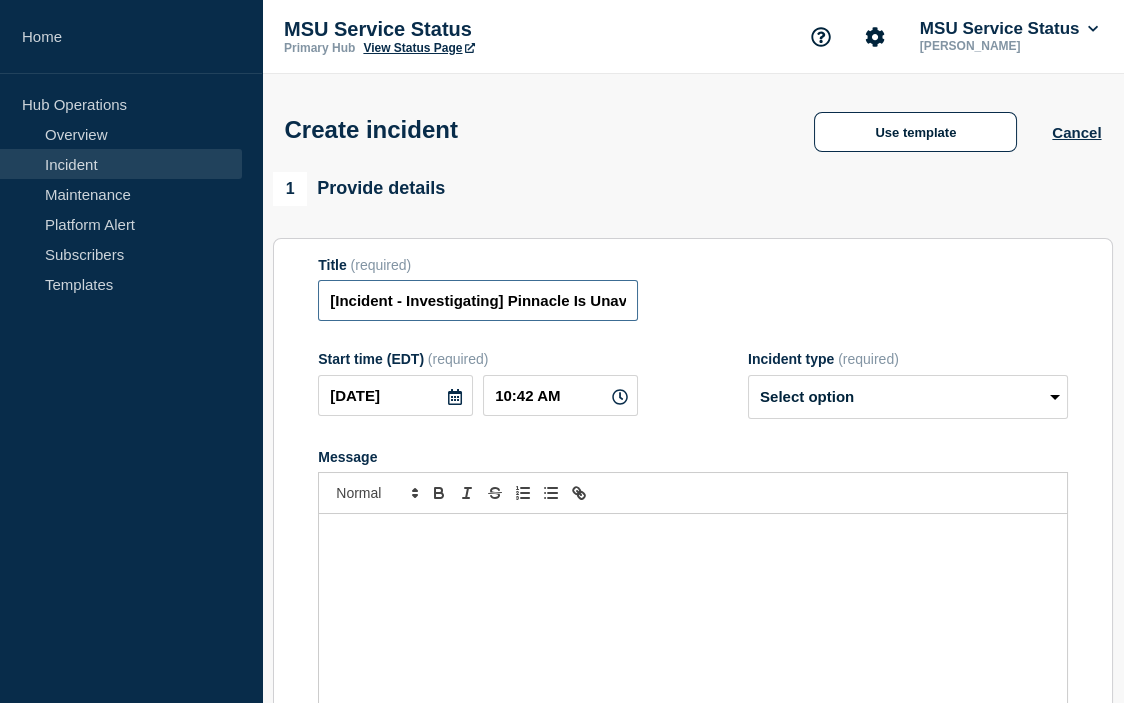 scroll, scrollTop: 0, scrollLeft: 51, axis: horizontal 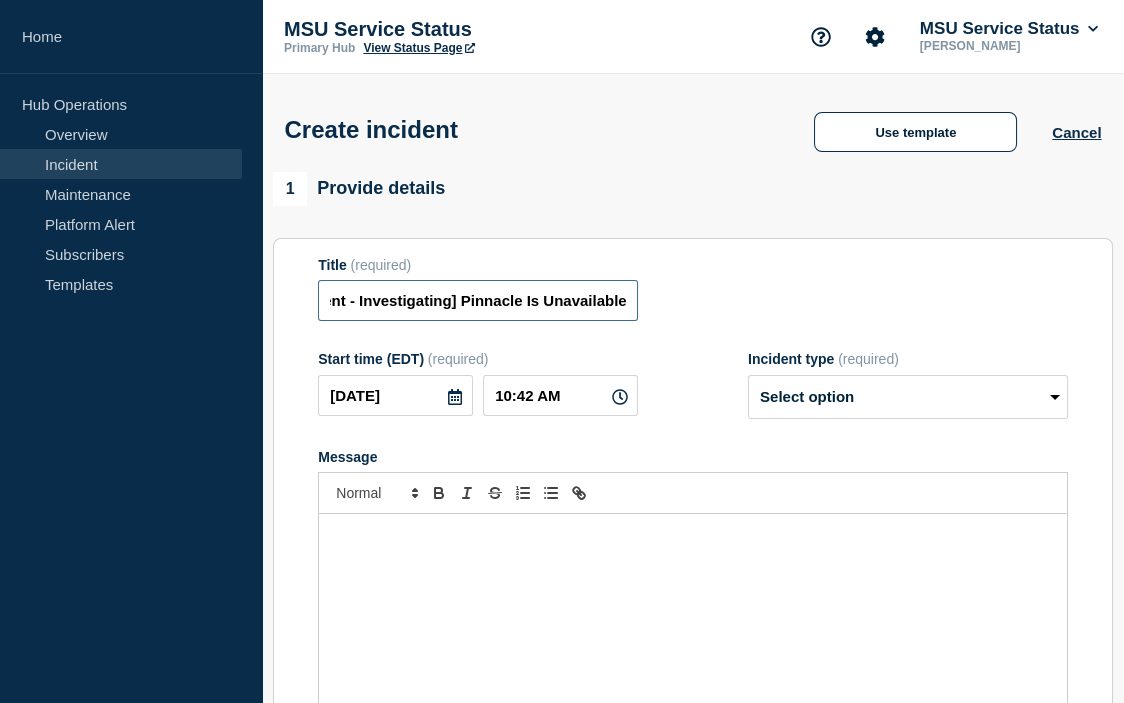 type on "[Incident - Investigating] Pinnacle Is Unavailable" 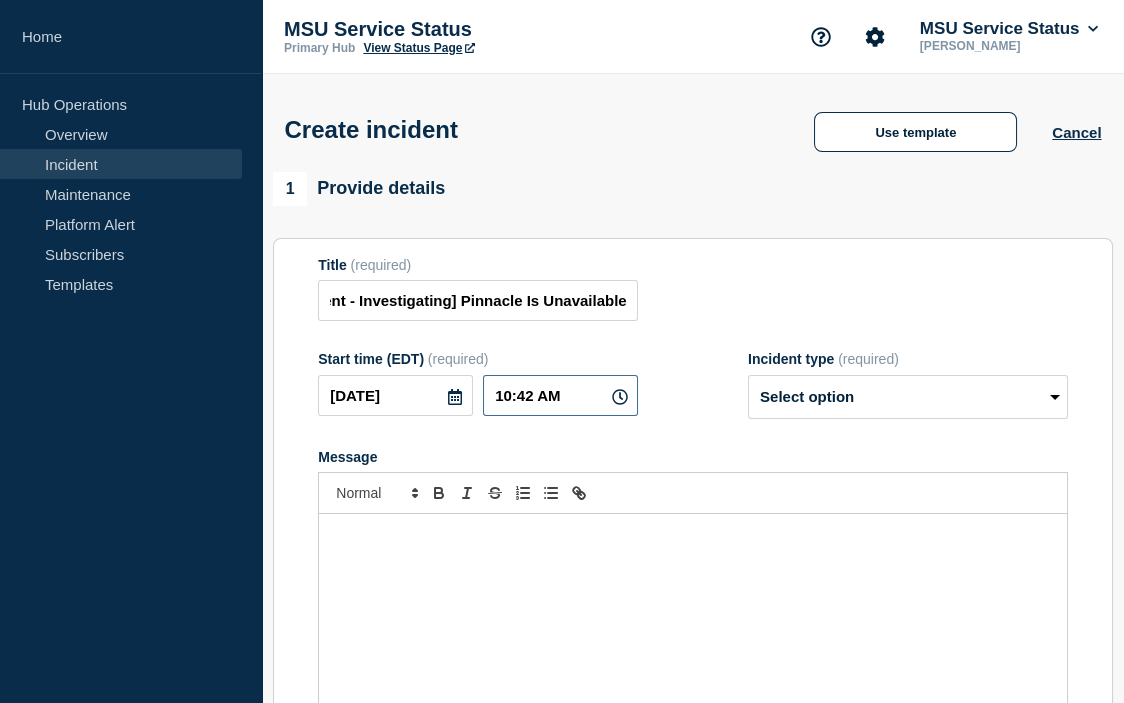 scroll, scrollTop: 0, scrollLeft: 0, axis: both 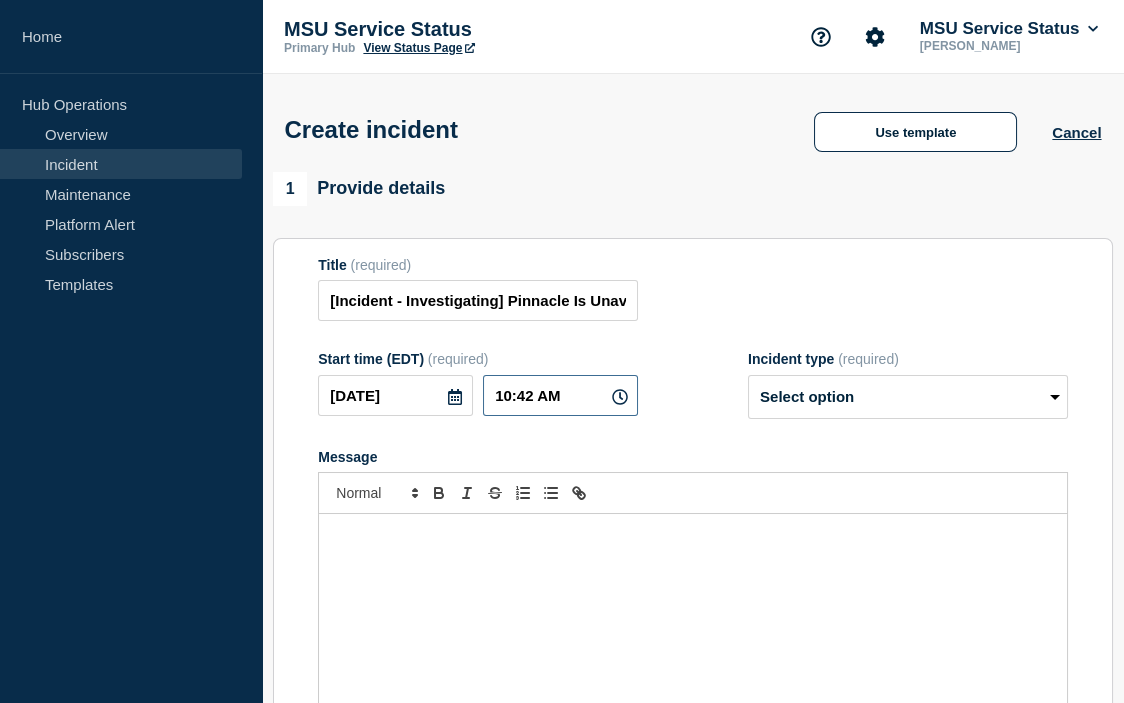 click on "10:42 AM" at bounding box center [560, 395] 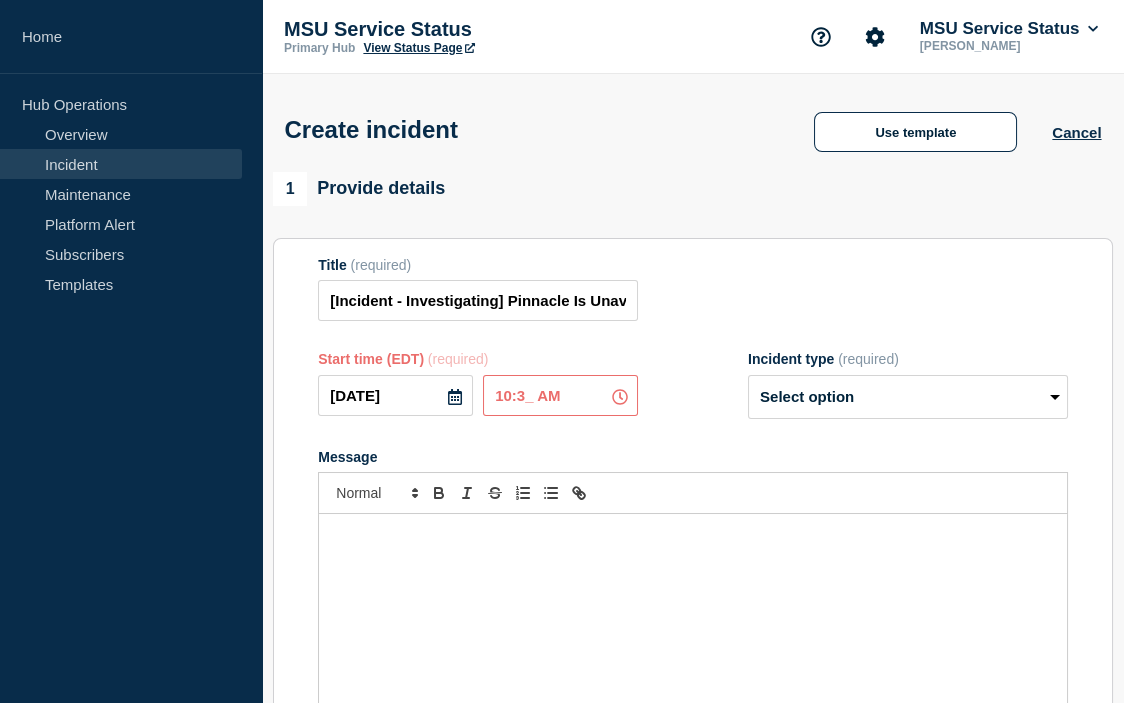 type on "10:35 AM" 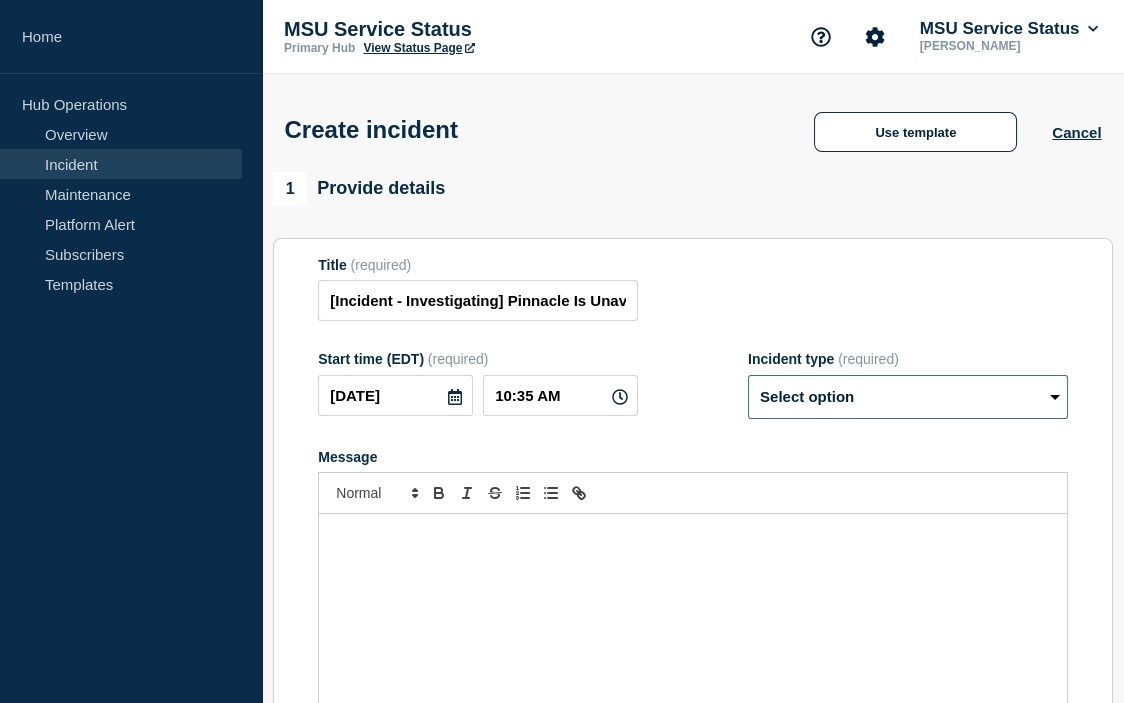 drag, startPoint x: 988, startPoint y: 397, endPoint x: 1012, endPoint y: 420, distance: 33.24154 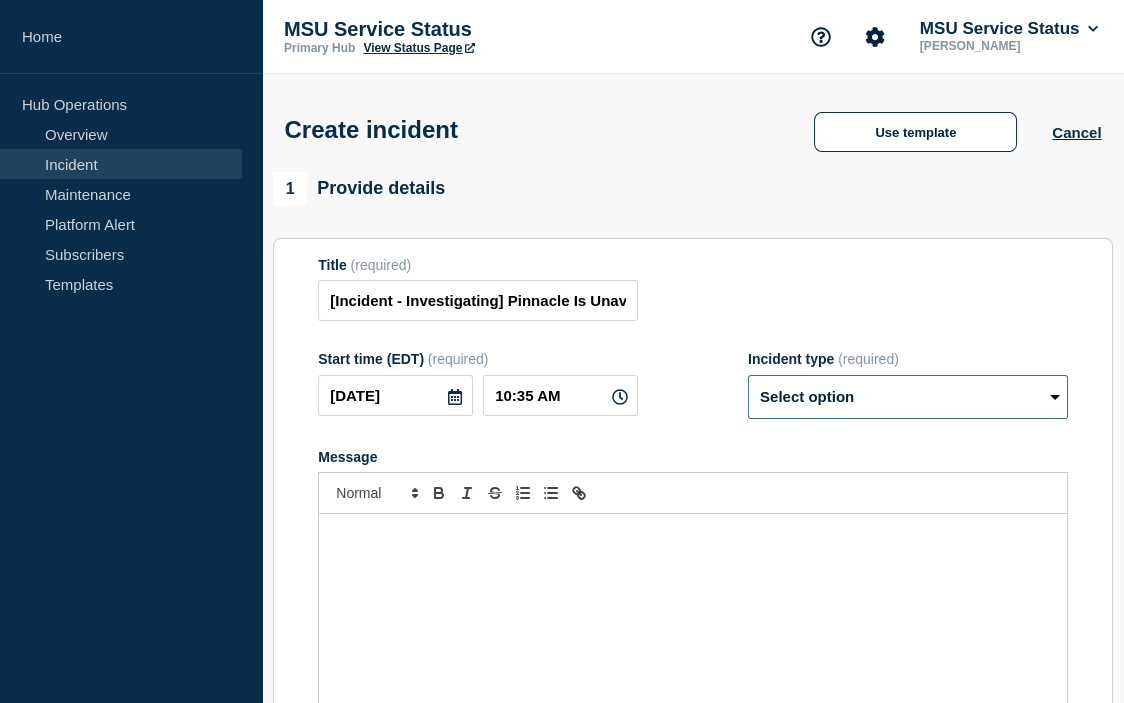 select on "investigating" 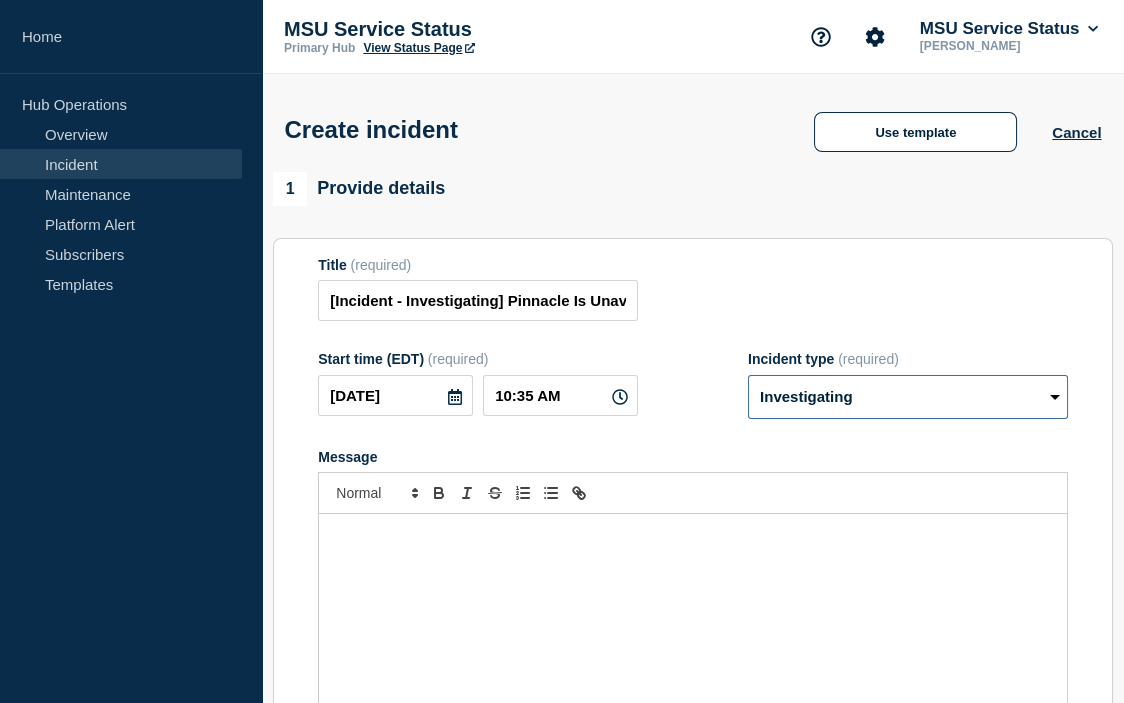 click on "Select option Investigating Identified Monitoring" at bounding box center [908, 397] 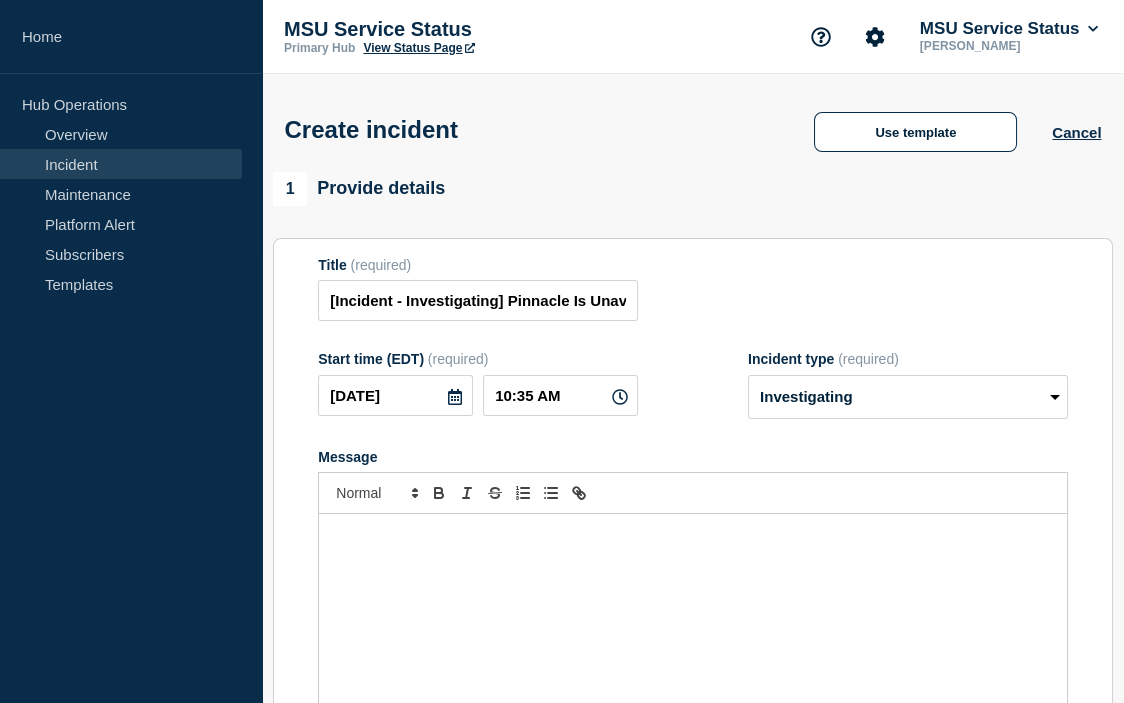 click at bounding box center [693, 634] 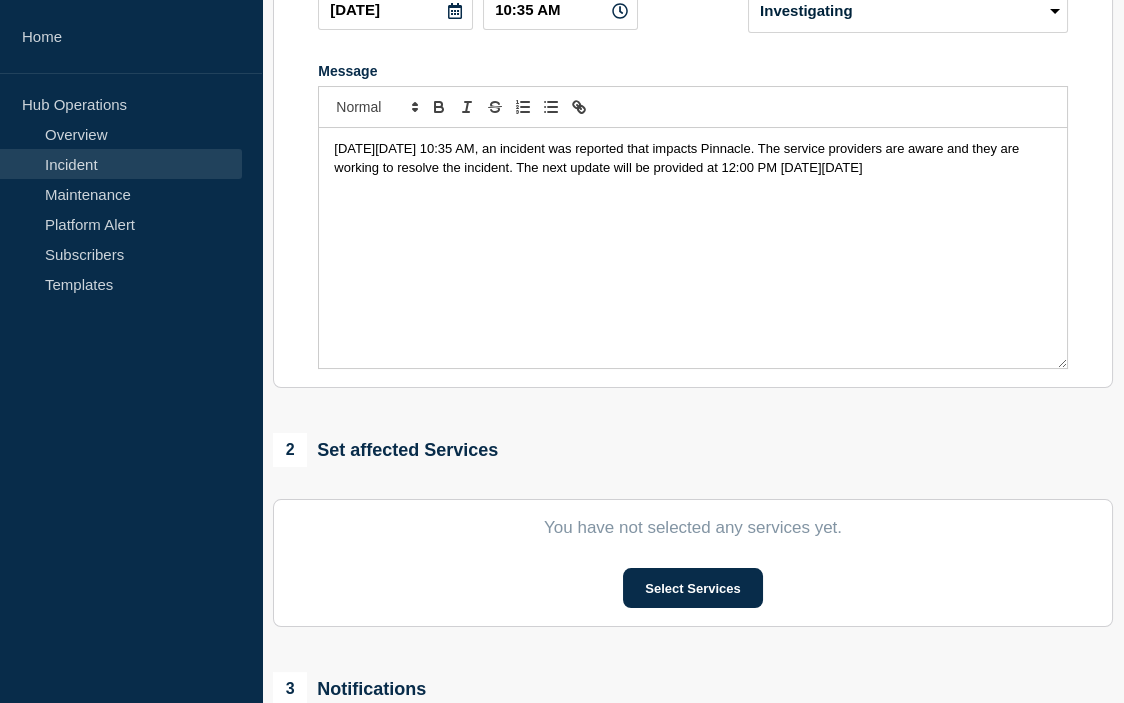 scroll, scrollTop: 499, scrollLeft: 0, axis: vertical 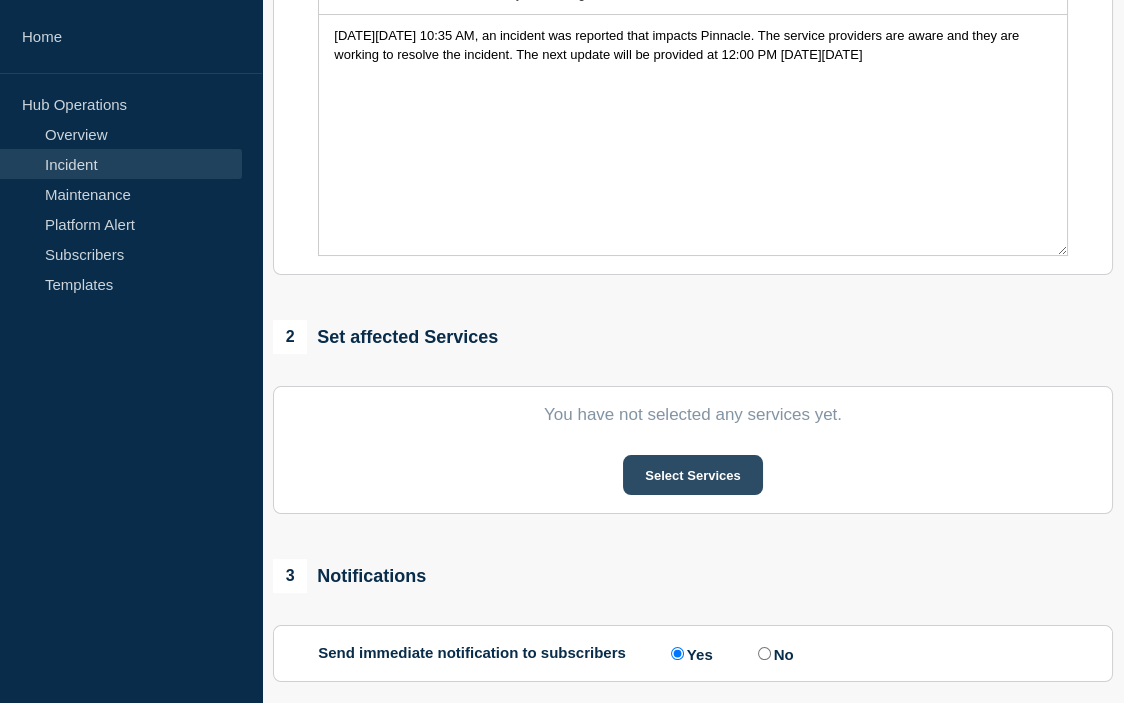 click on "Select Services" at bounding box center [692, 475] 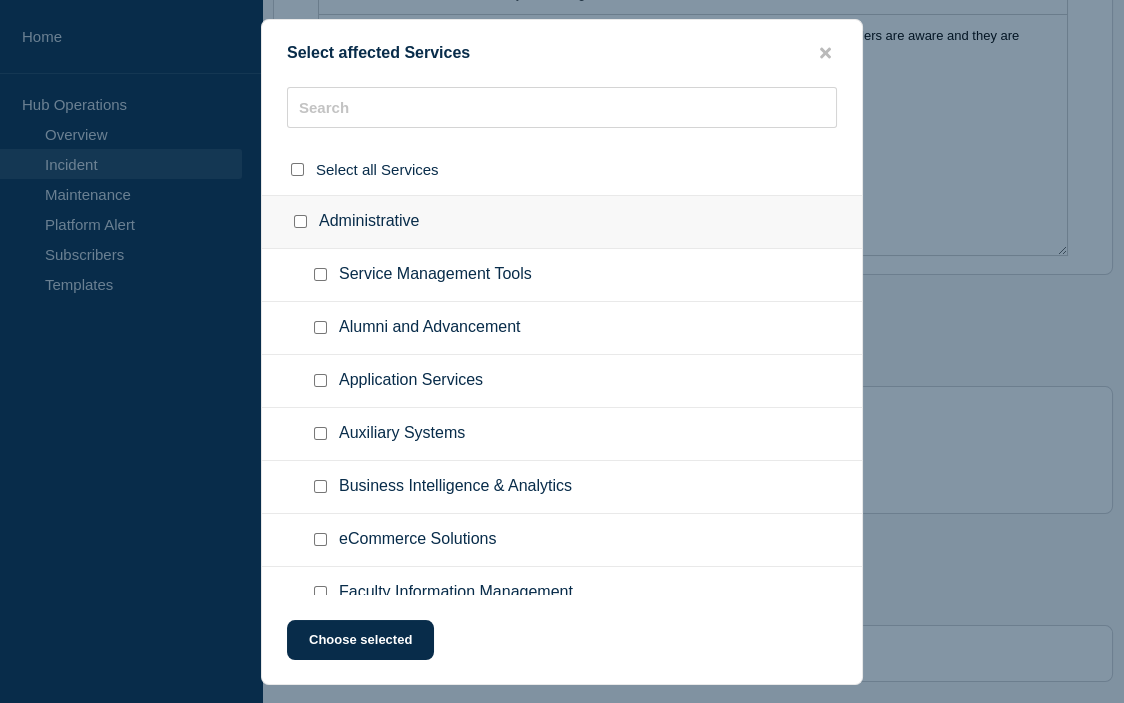 click at bounding box center [320, 433] 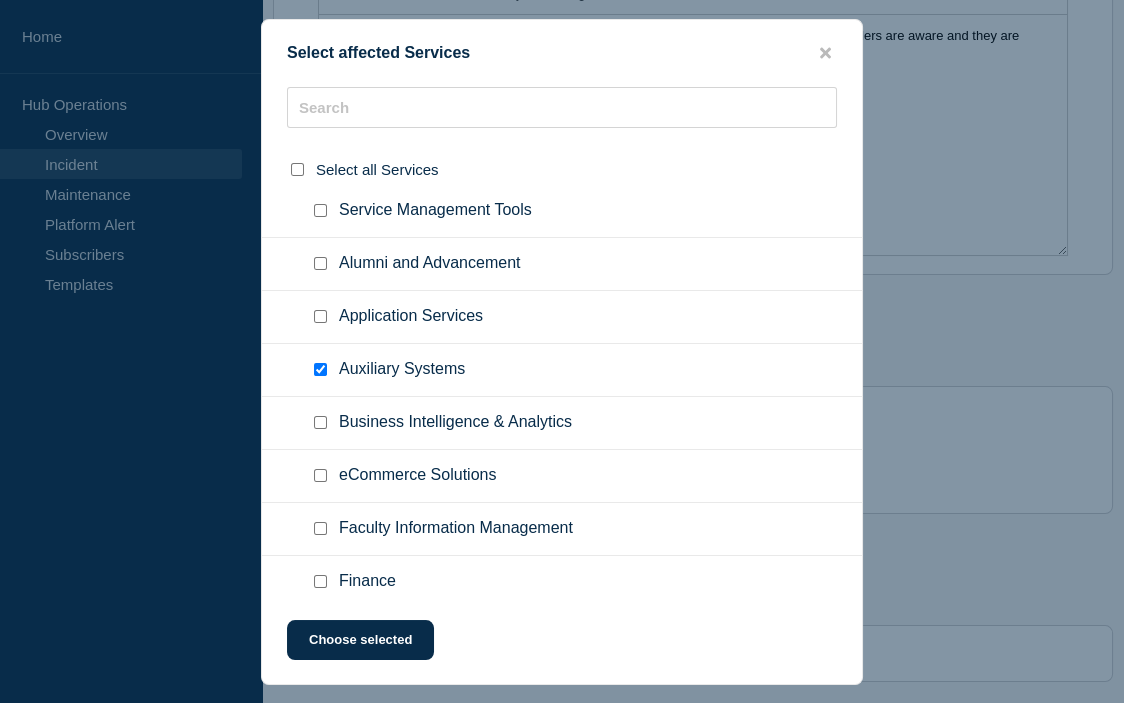 scroll, scrollTop: 99, scrollLeft: 0, axis: vertical 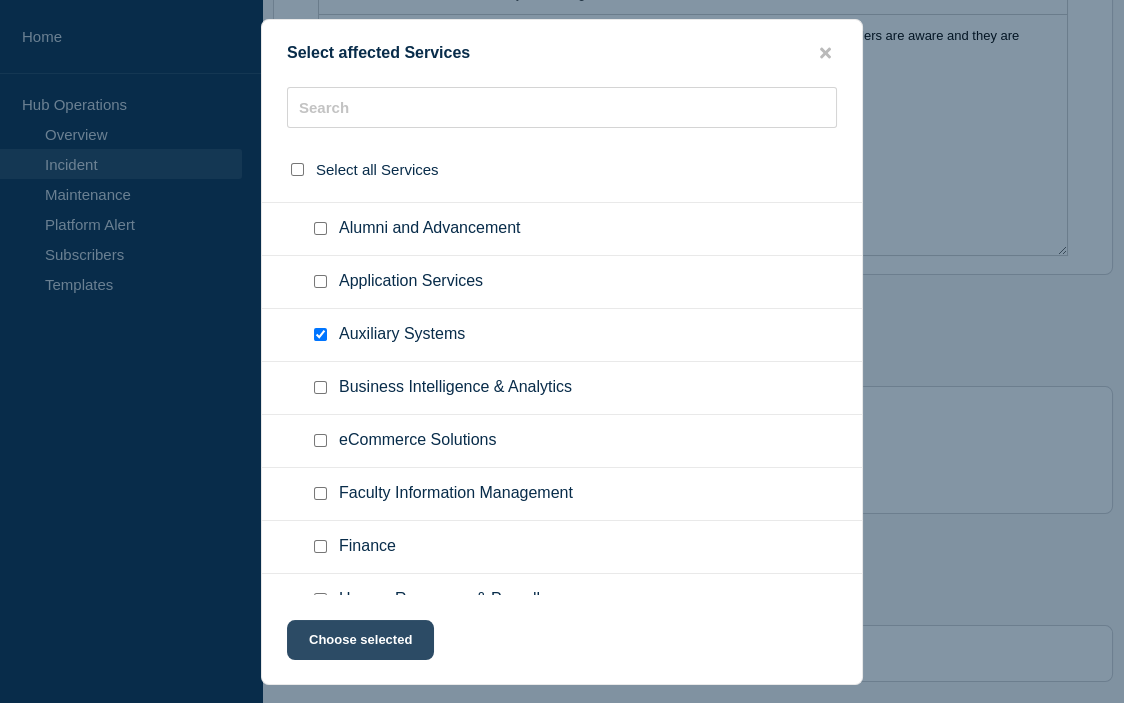 click on "Choose selected" 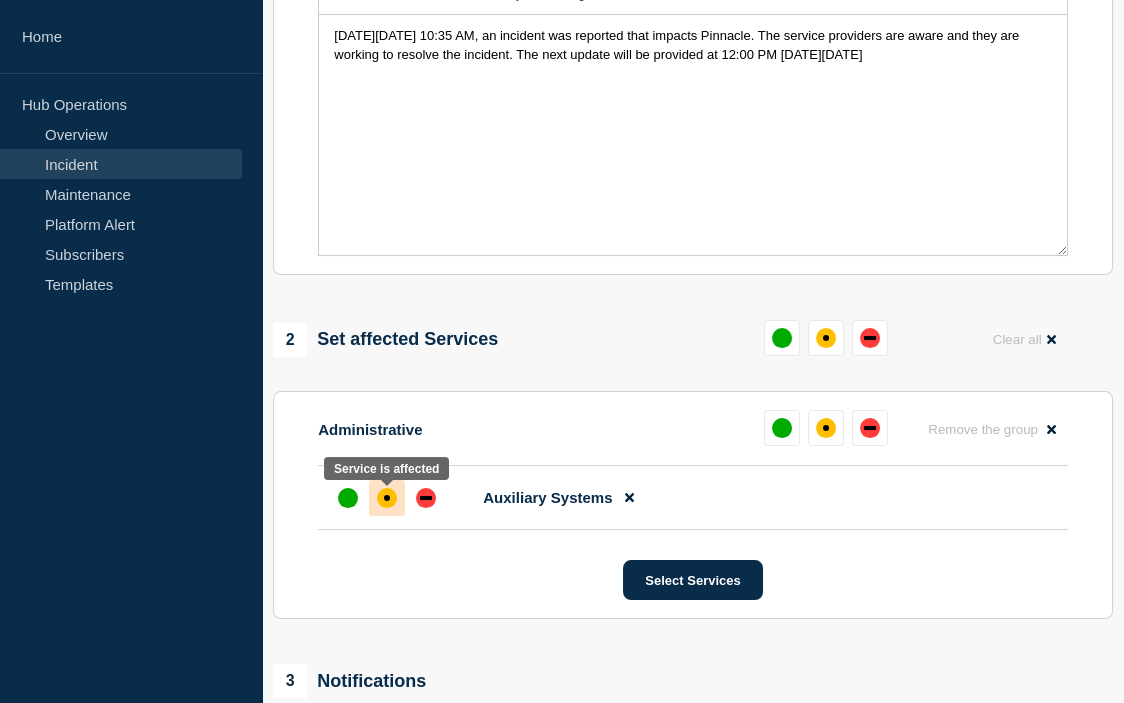 click at bounding box center [387, 498] 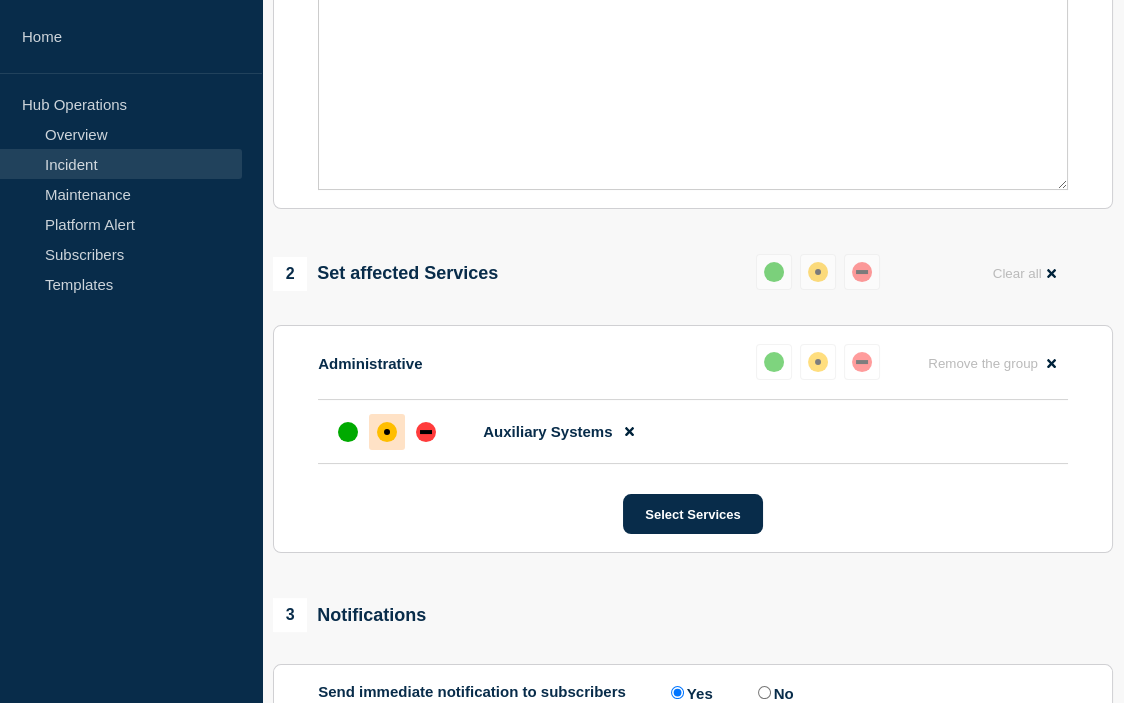 scroll, scrollTop: 600, scrollLeft: 0, axis: vertical 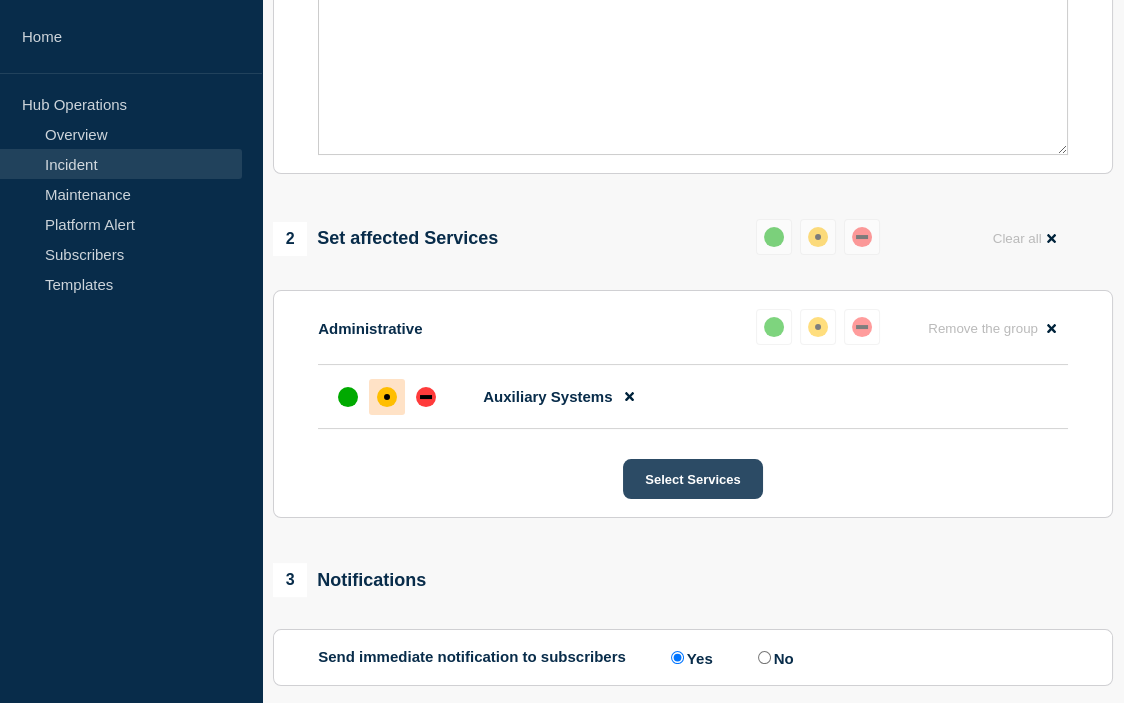 click on "Select Services" at bounding box center [692, 479] 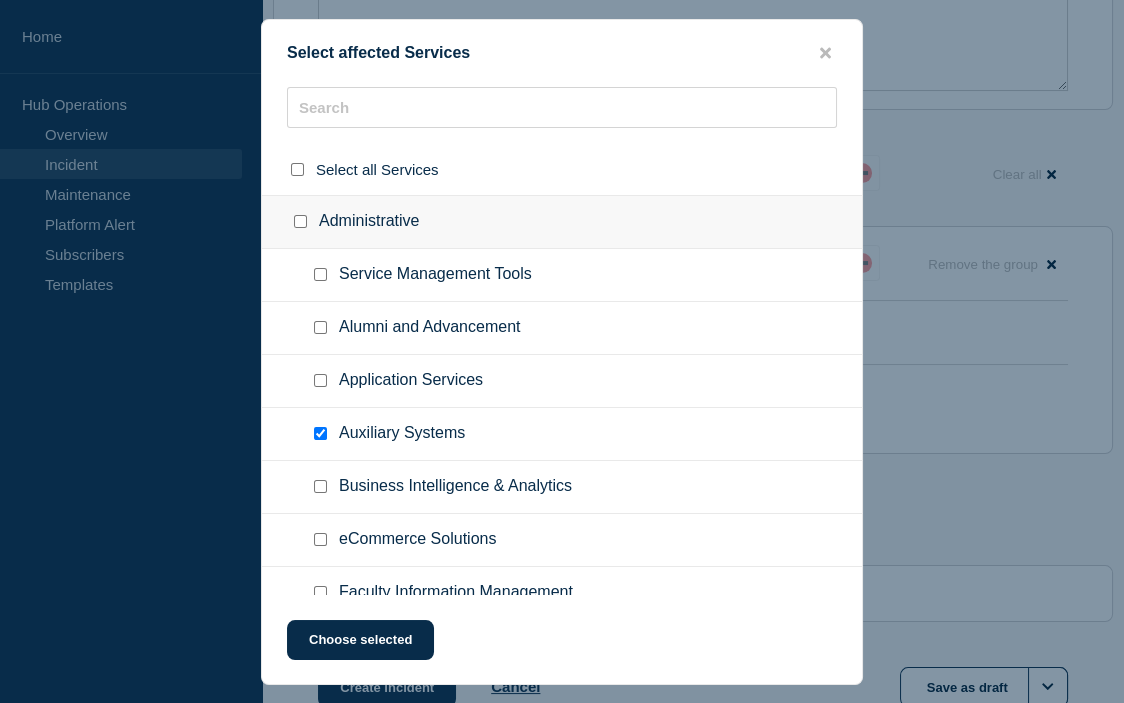 scroll, scrollTop: 700, scrollLeft: 0, axis: vertical 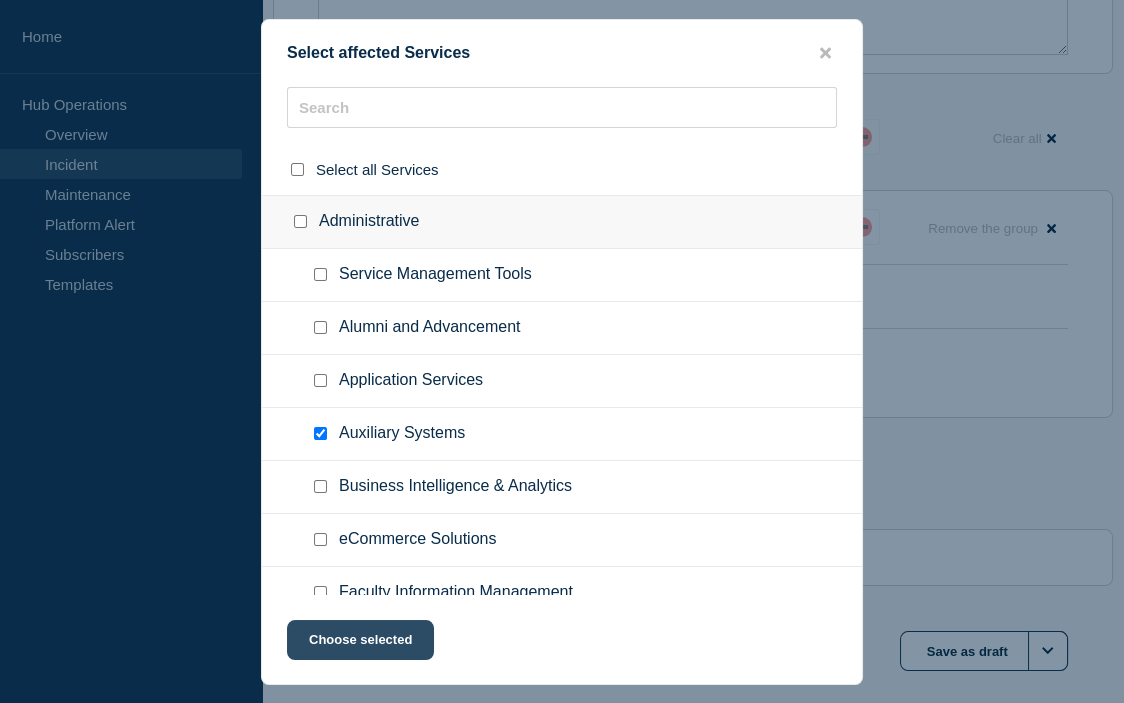 click on "Choose selected" 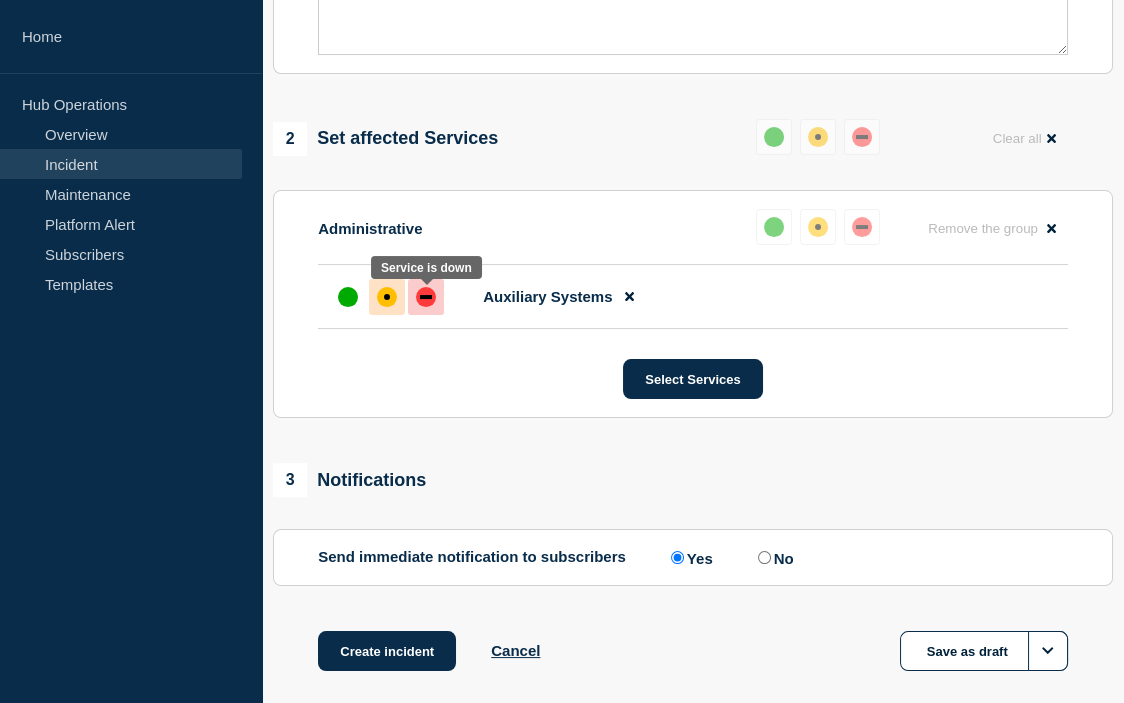 click at bounding box center [426, 297] 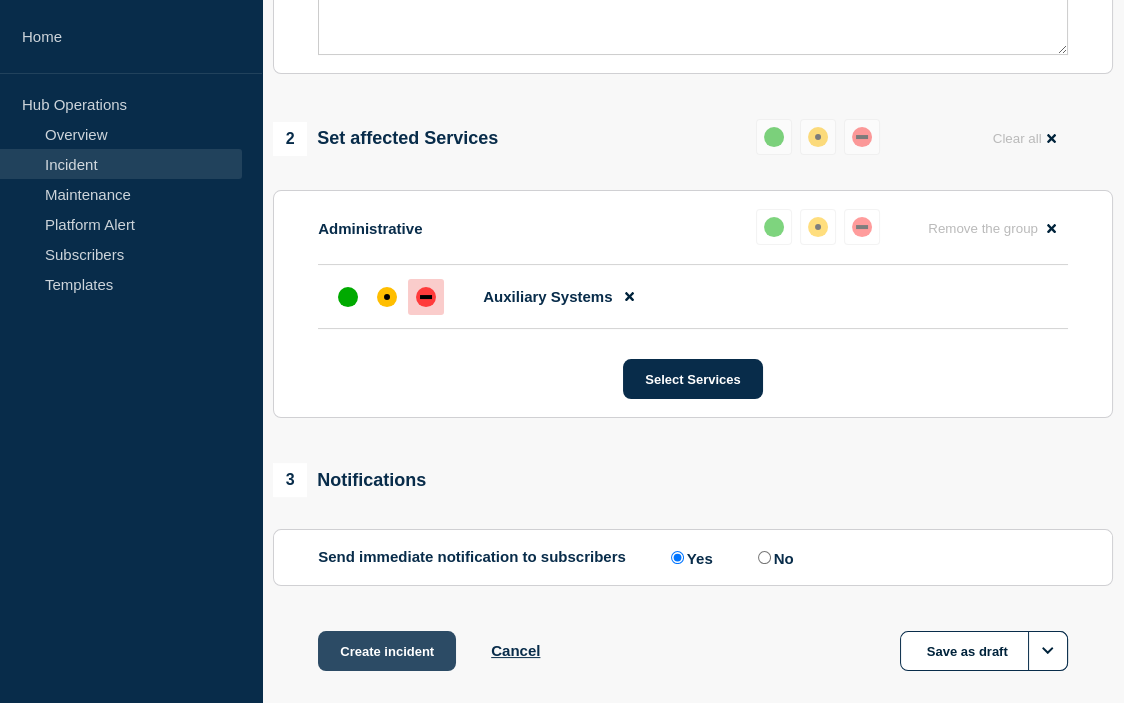 click on "Create incident" at bounding box center (387, 651) 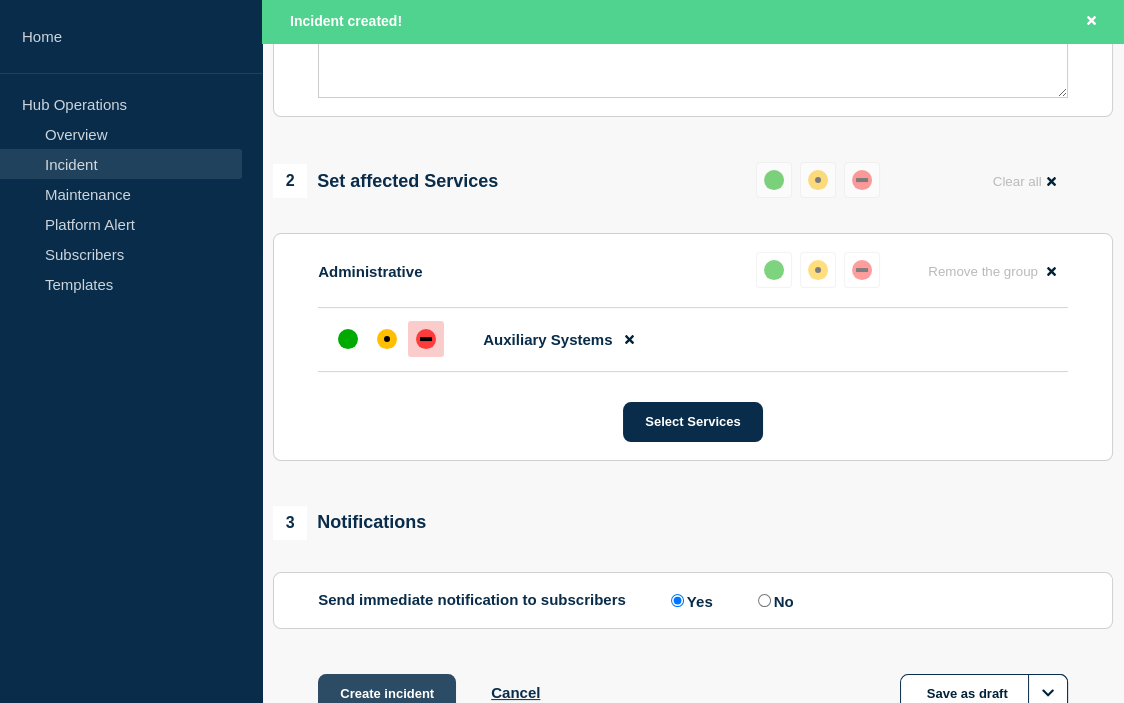 scroll, scrollTop: 742, scrollLeft: 0, axis: vertical 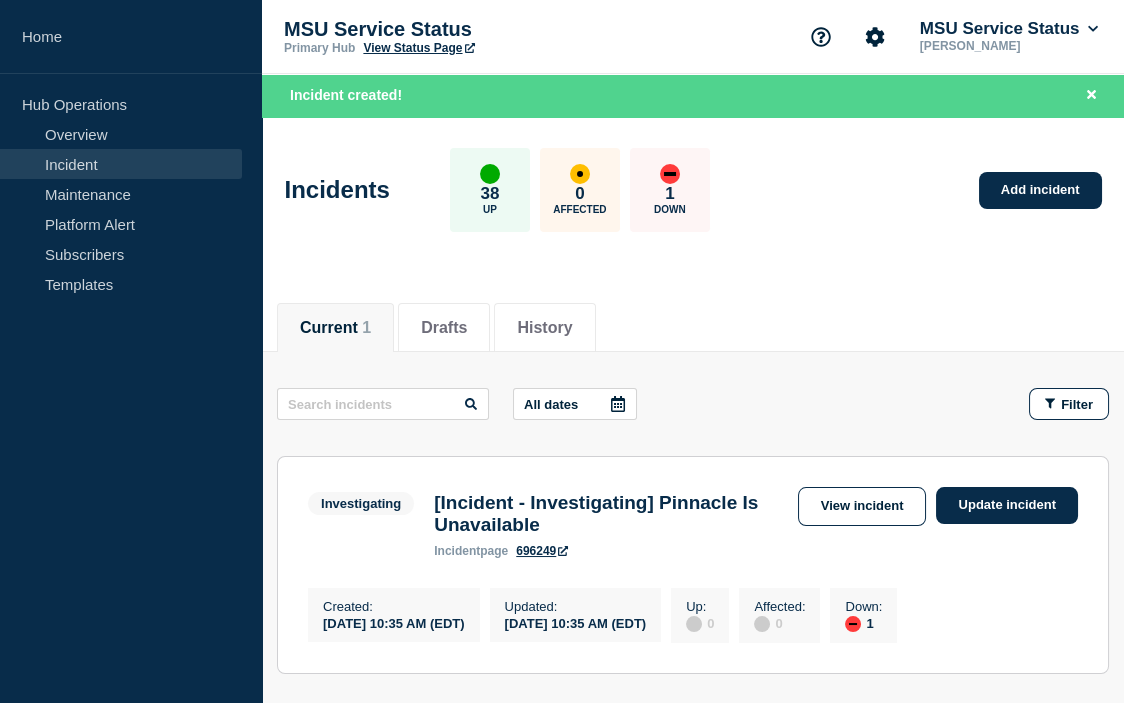 click on "696249" at bounding box center (542, 551) 